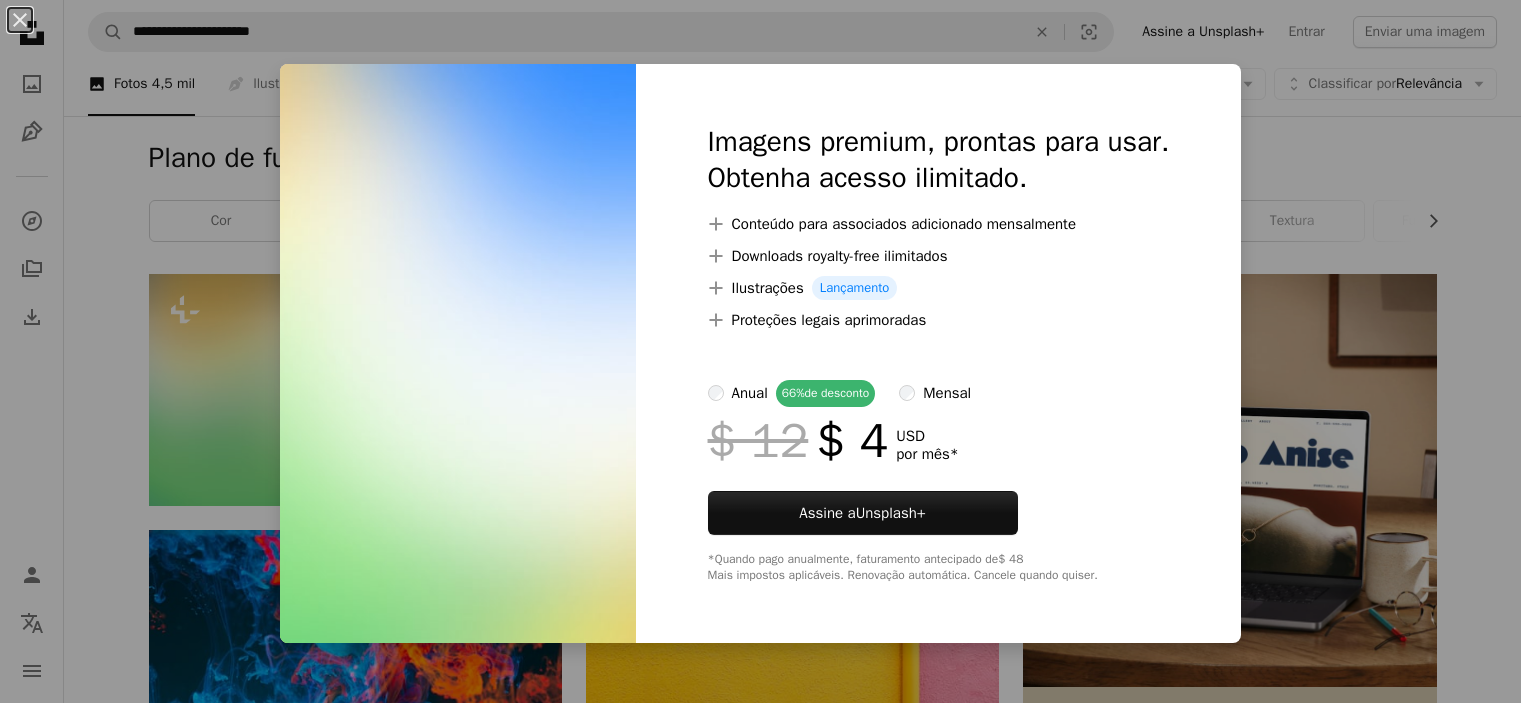 scroll, scrollTop: 100, scrollLeft: 0, axis: vertical 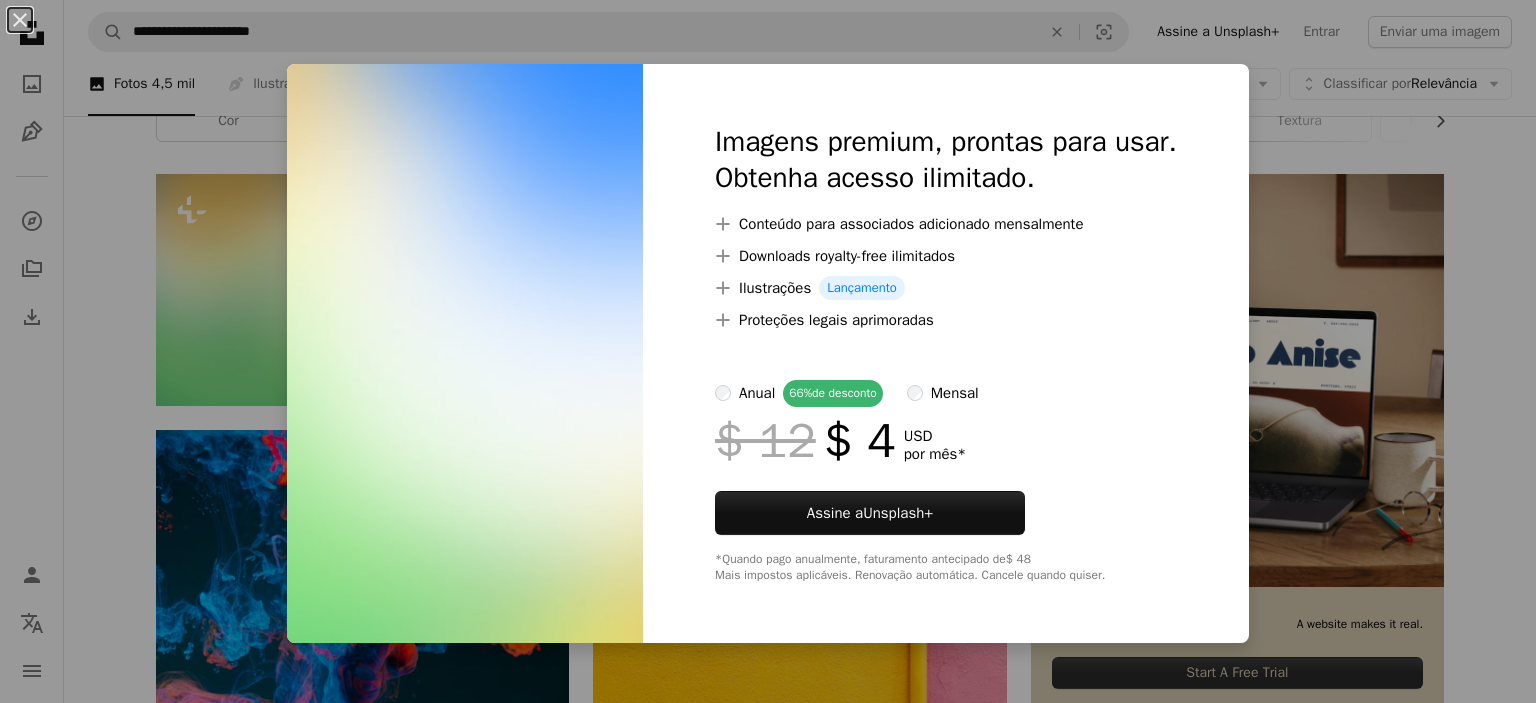 click on "An X shape Imagens premium, prontas para usar. Obtenha acesso ilimitado. A plus sign Conteúdo para associados adicionado mensalmente A plus sign Downloads royalty-free ilimitados A plus sign Ilustrações  Lançamento A plus sign Proteções legais aprimoradas anual 66%  de desconto mensal $ 12   $ 4 USD por mês * Assine a  Unsplash+ *Quando pago anualmente, faturamento antecipado de  $ 48 Mais impostos aplicáveis. Renovação automática. Cancele quando quiser." at bounding box center [768, 351] 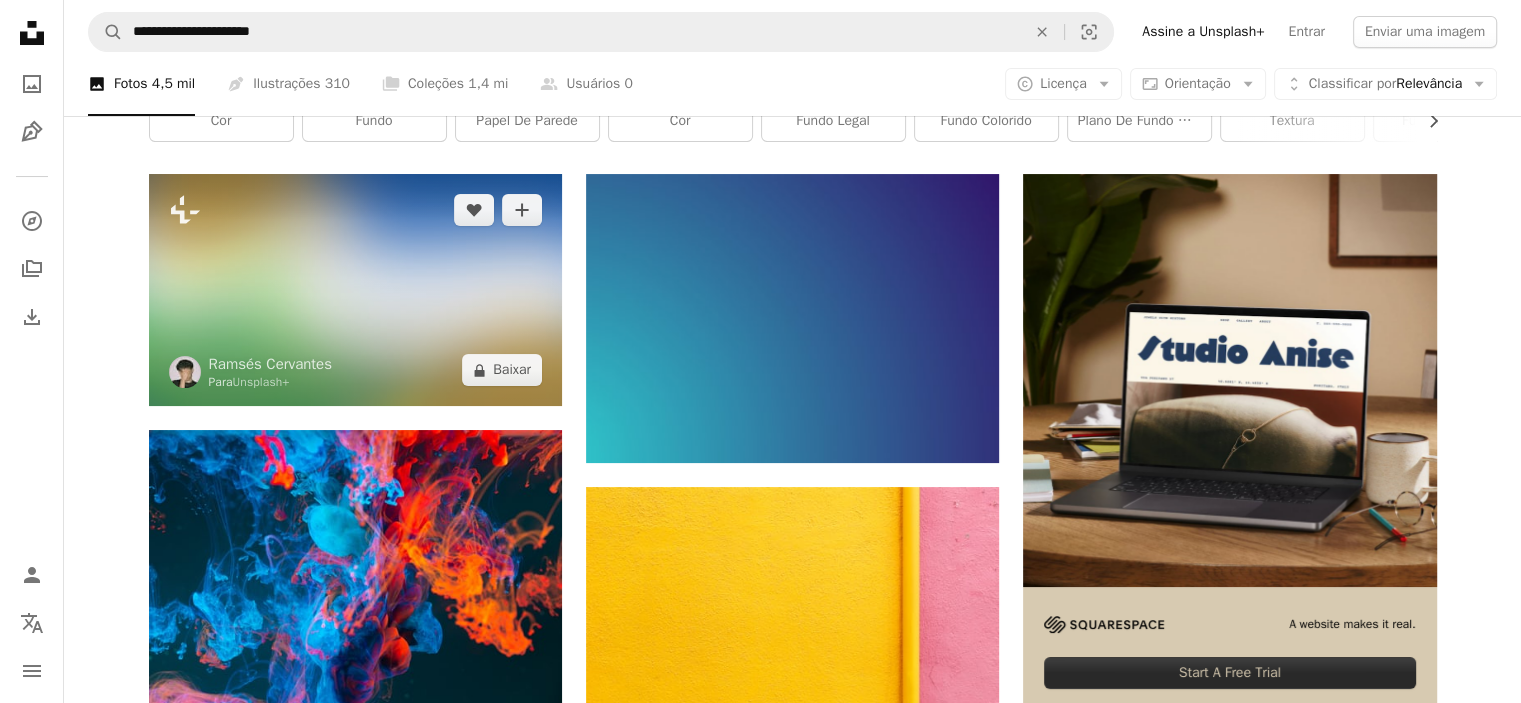 click at bounding box center (355, 290) 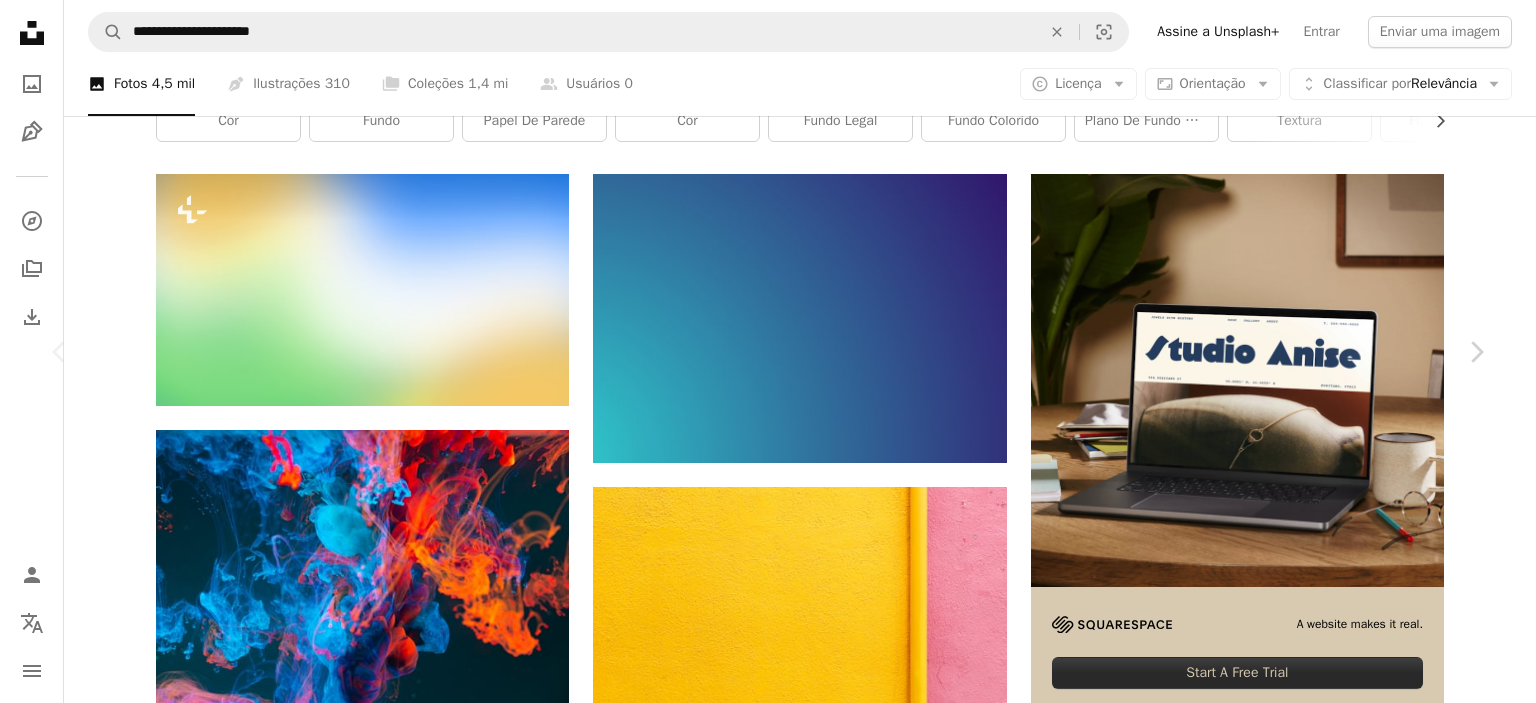 click on "An X shape" at bounding box center (20, 20) 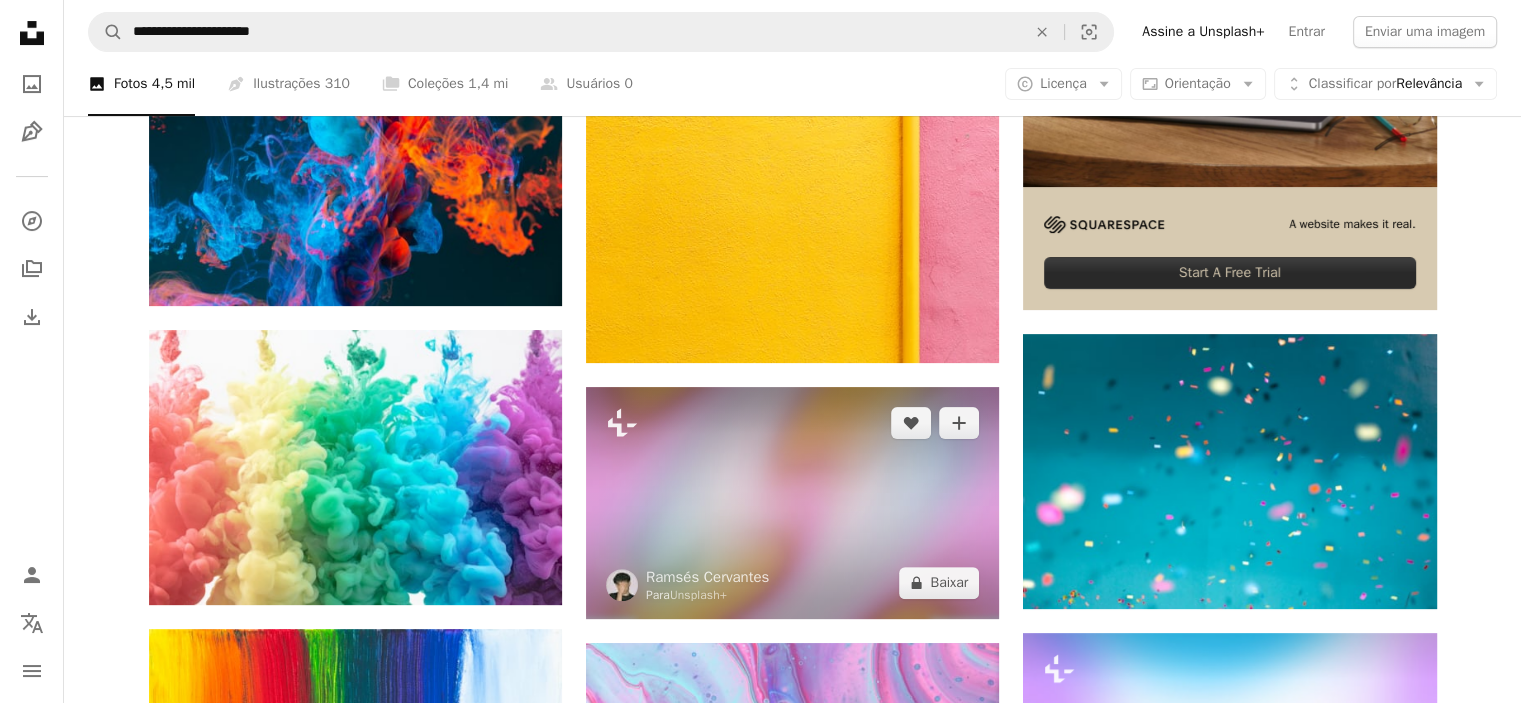 scroll, scrollTop: 600, scrollLeft: 0, axis: vertical 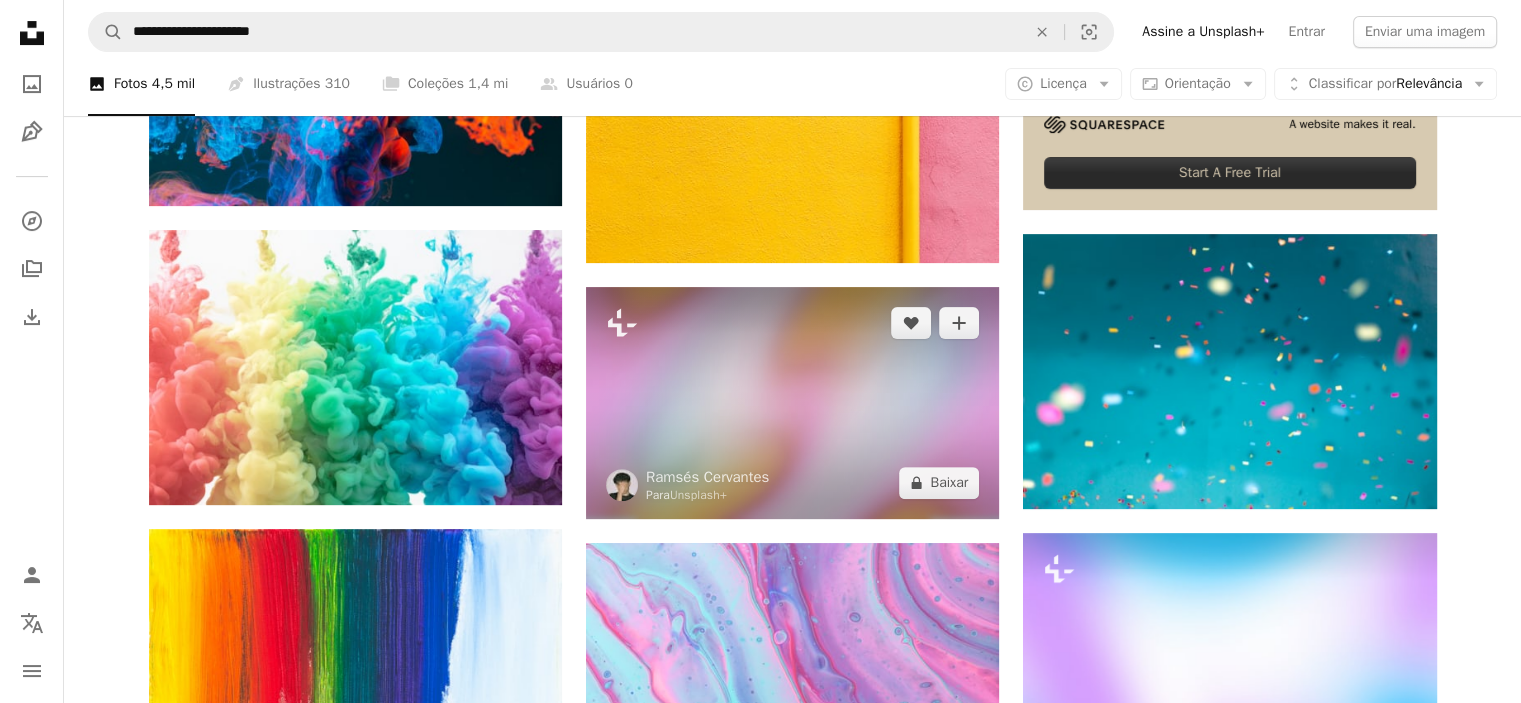 click at bounding box center [792, 403] 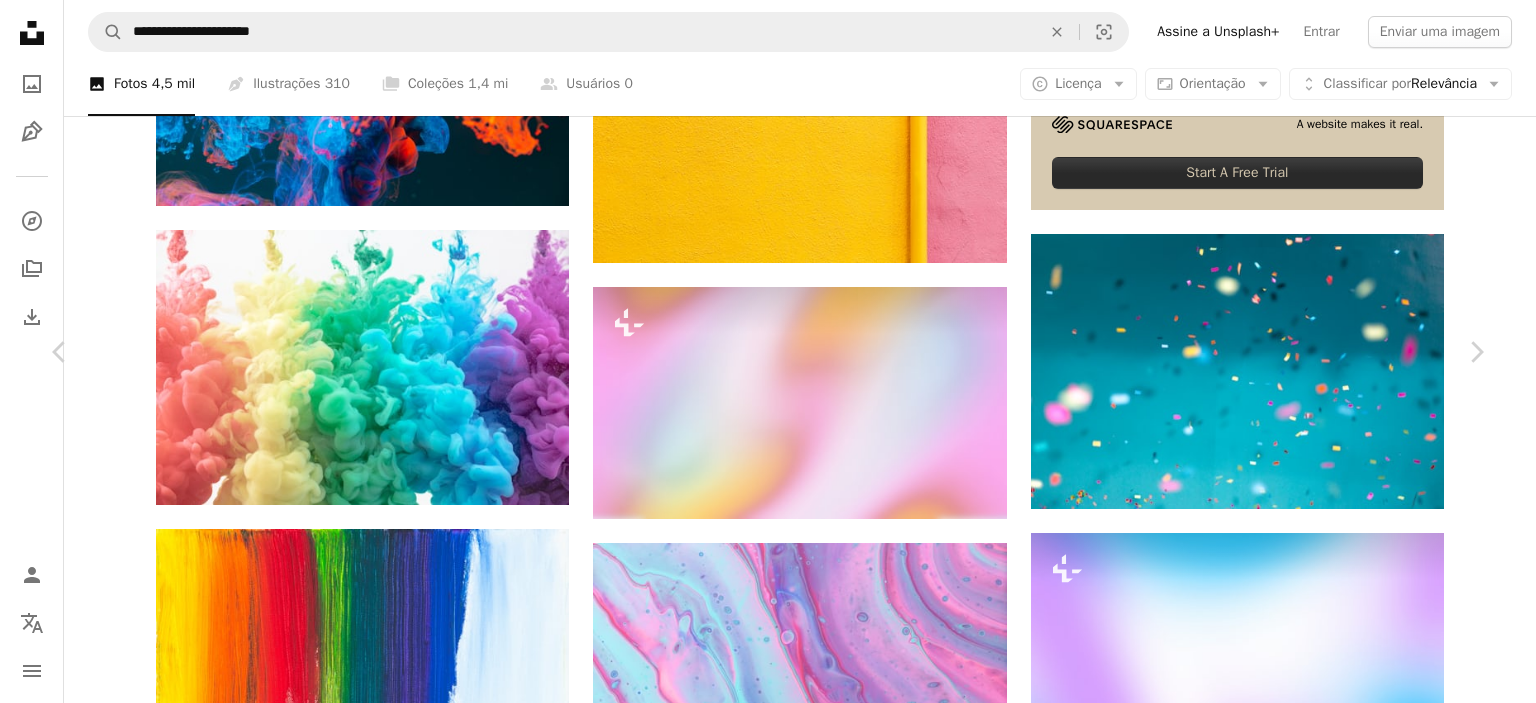 click on "An X shape" at bounding box center [20, 20] 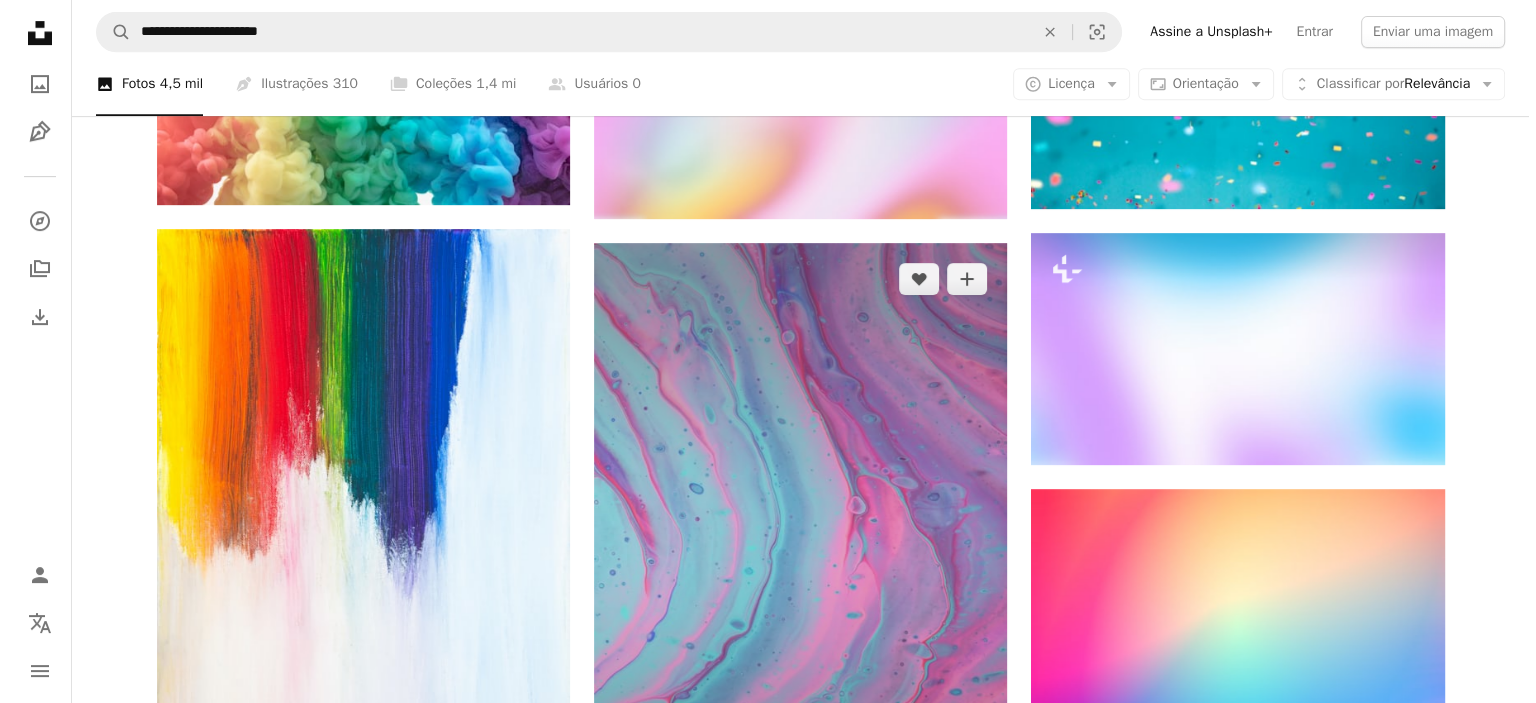 scroll, scrollTop: 1100, scrollLeft: 0, axis: vertical 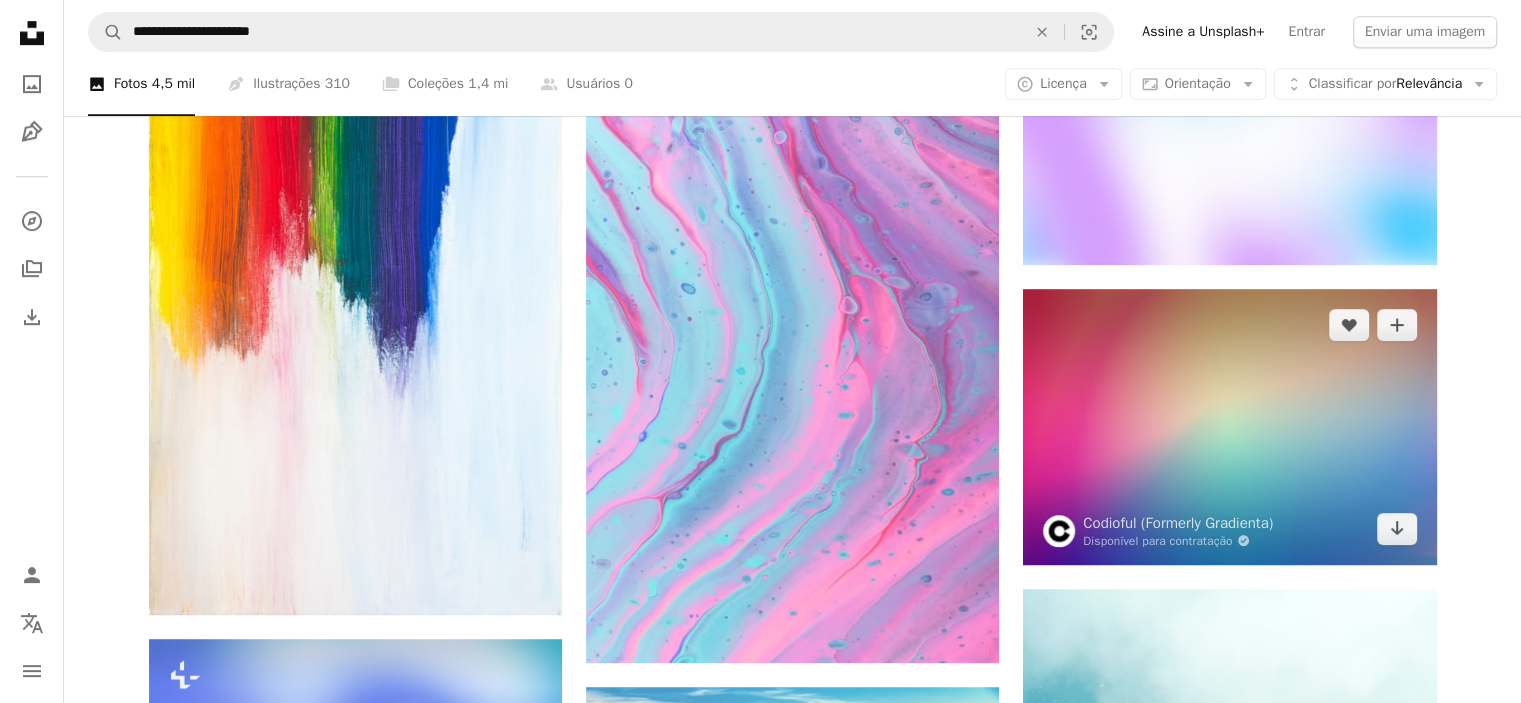 click at bounding box center [1229, 426] 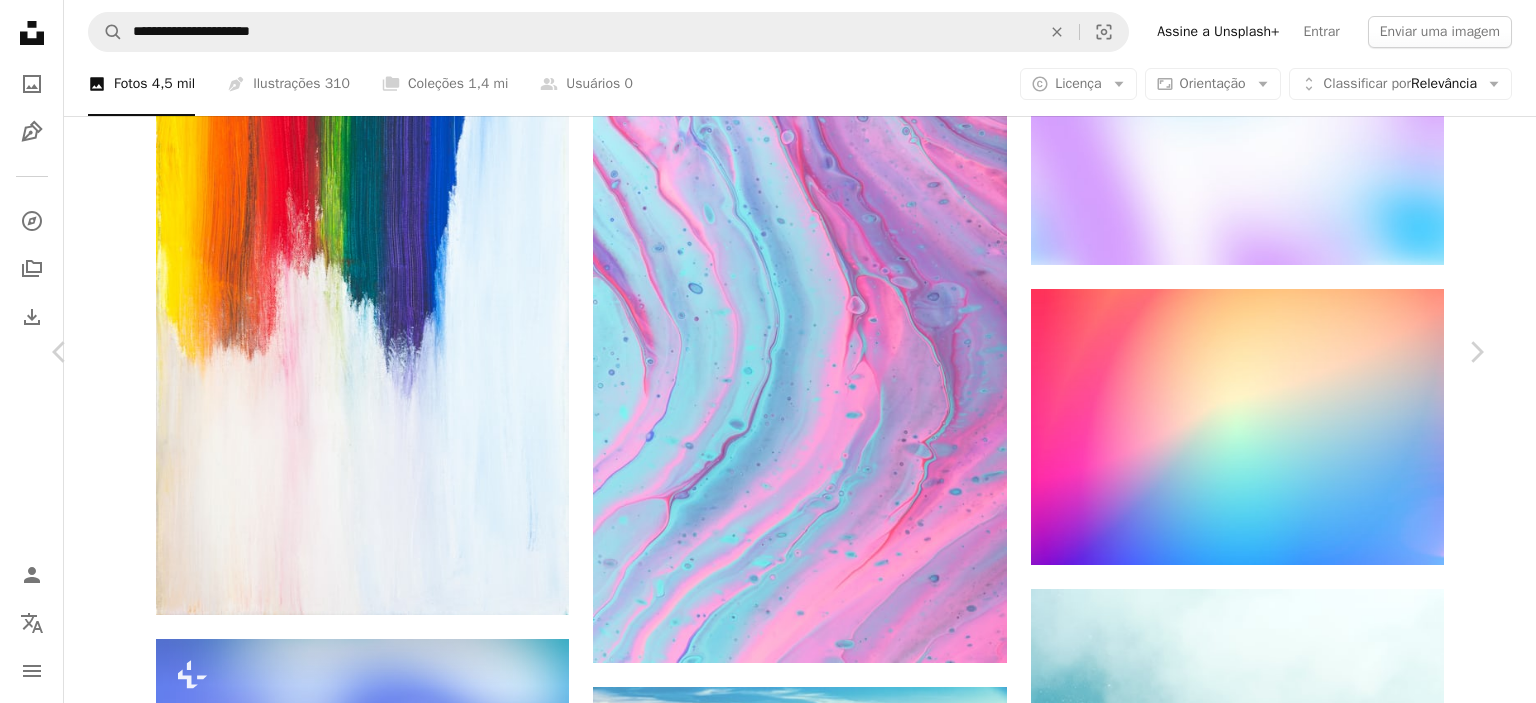 scroll, scrollTop: 1100, scrollLeft: 0, axis: vertical 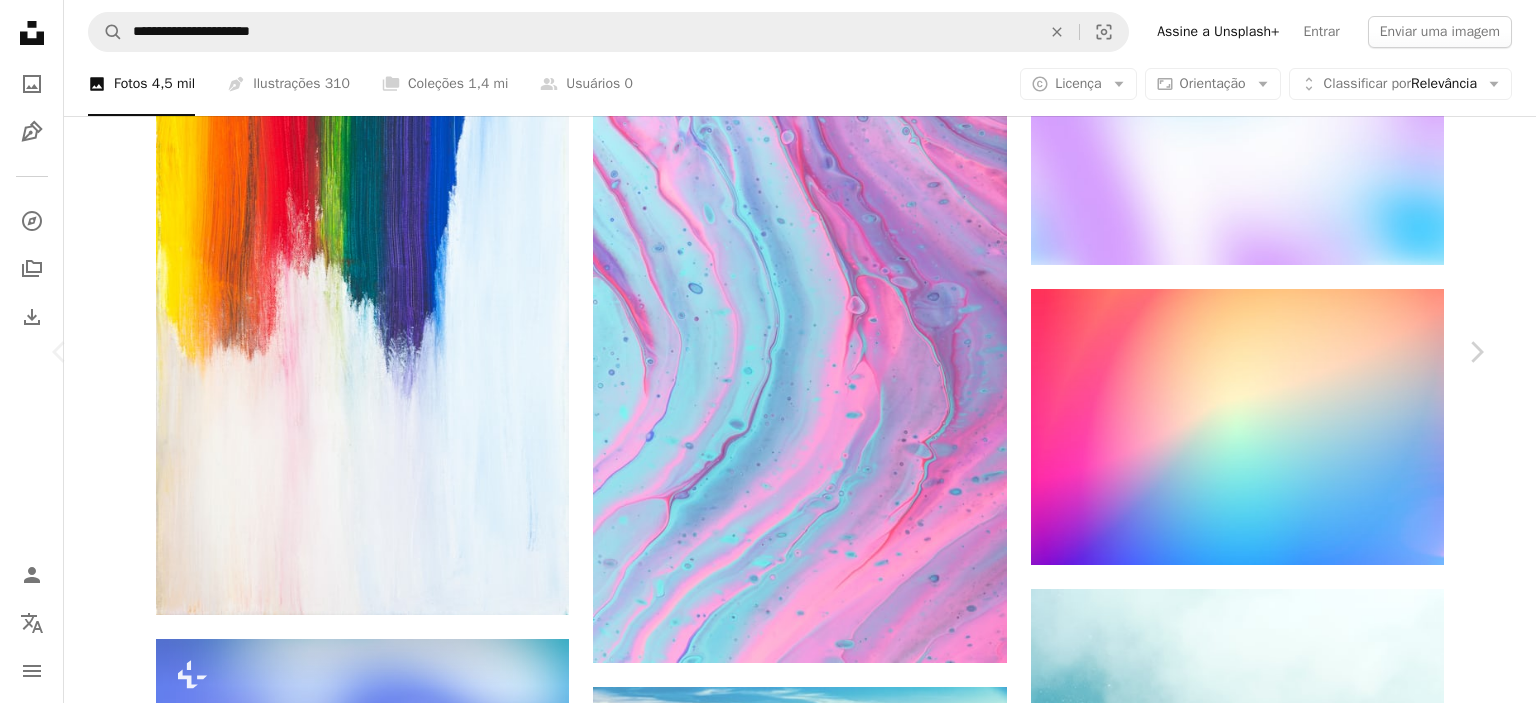 click on "Baixar gratuitamente" at bounding box center [1266, 2920] 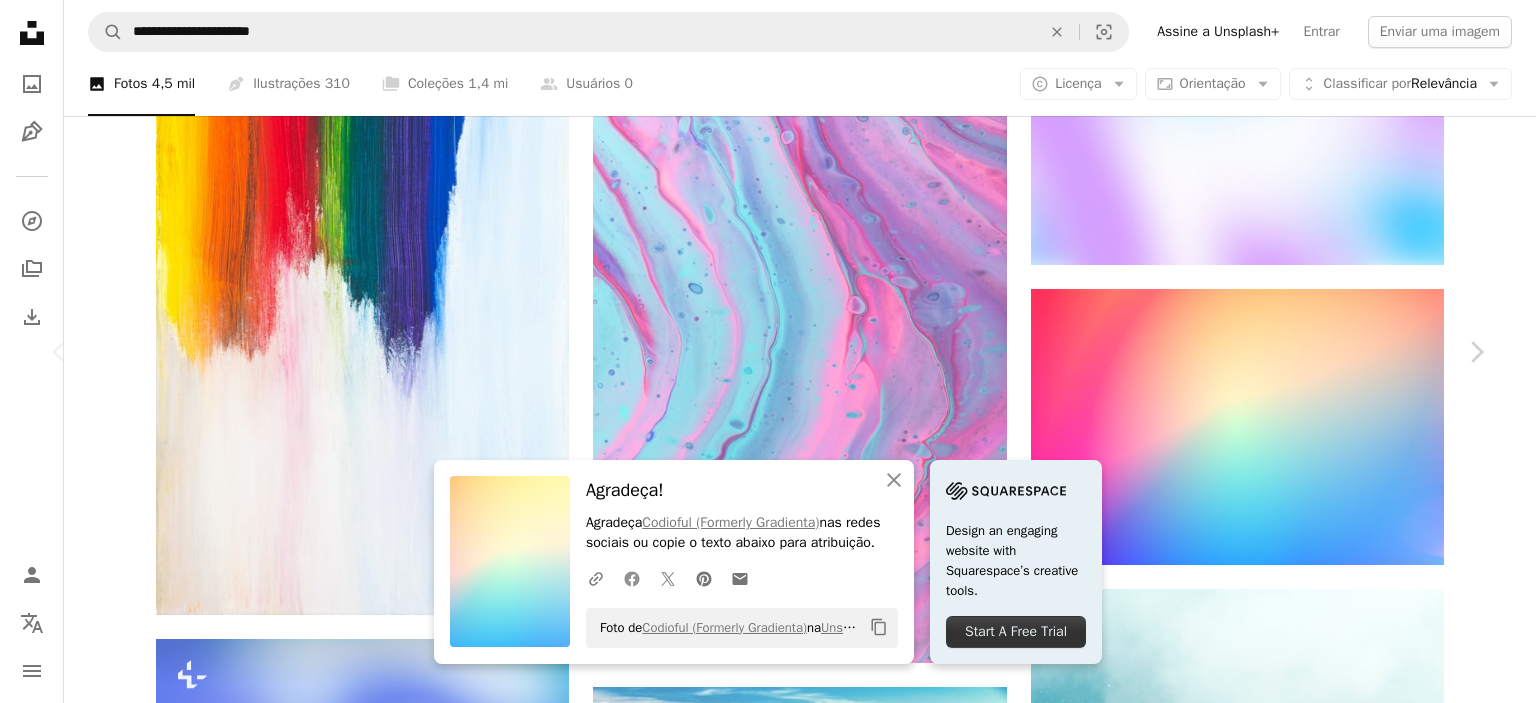 click 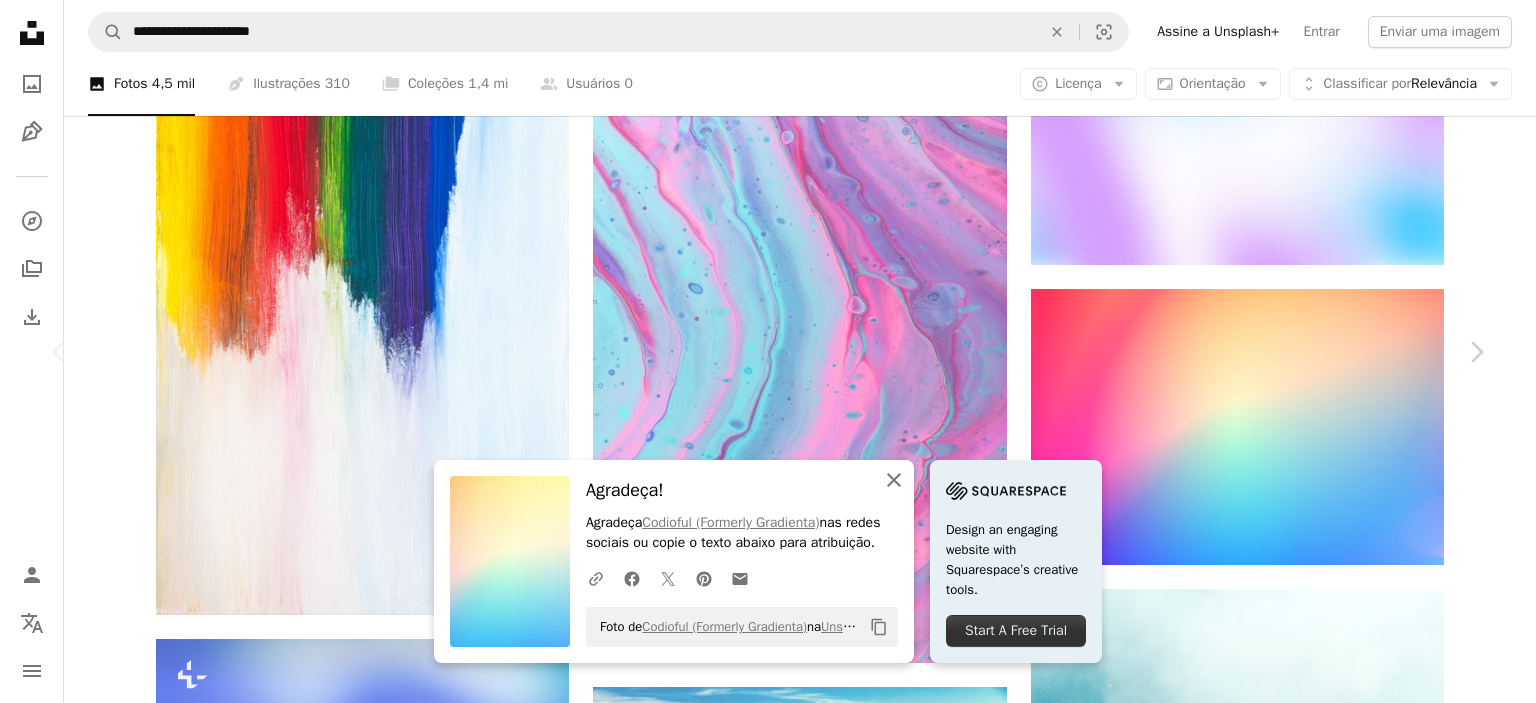 click on "An X shape" 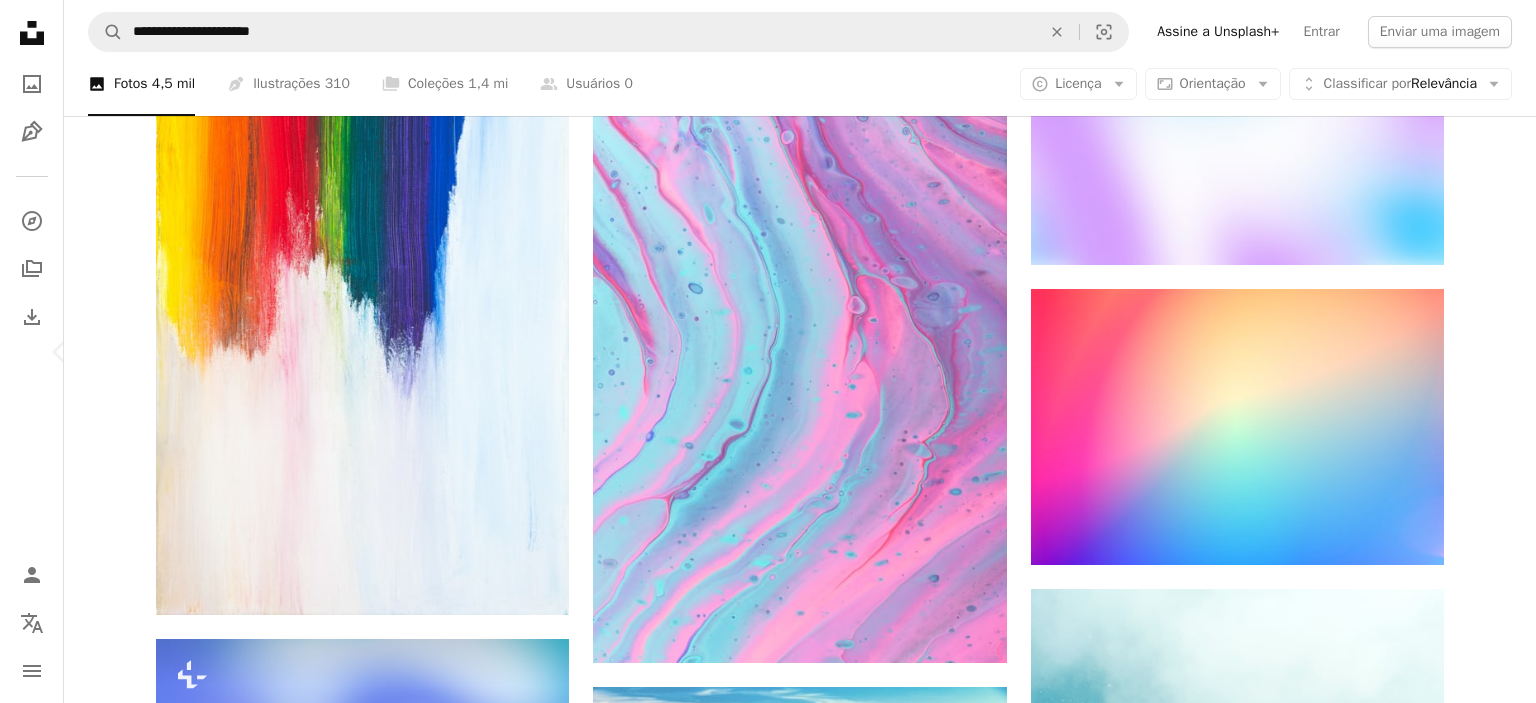 click on "Chevron right" 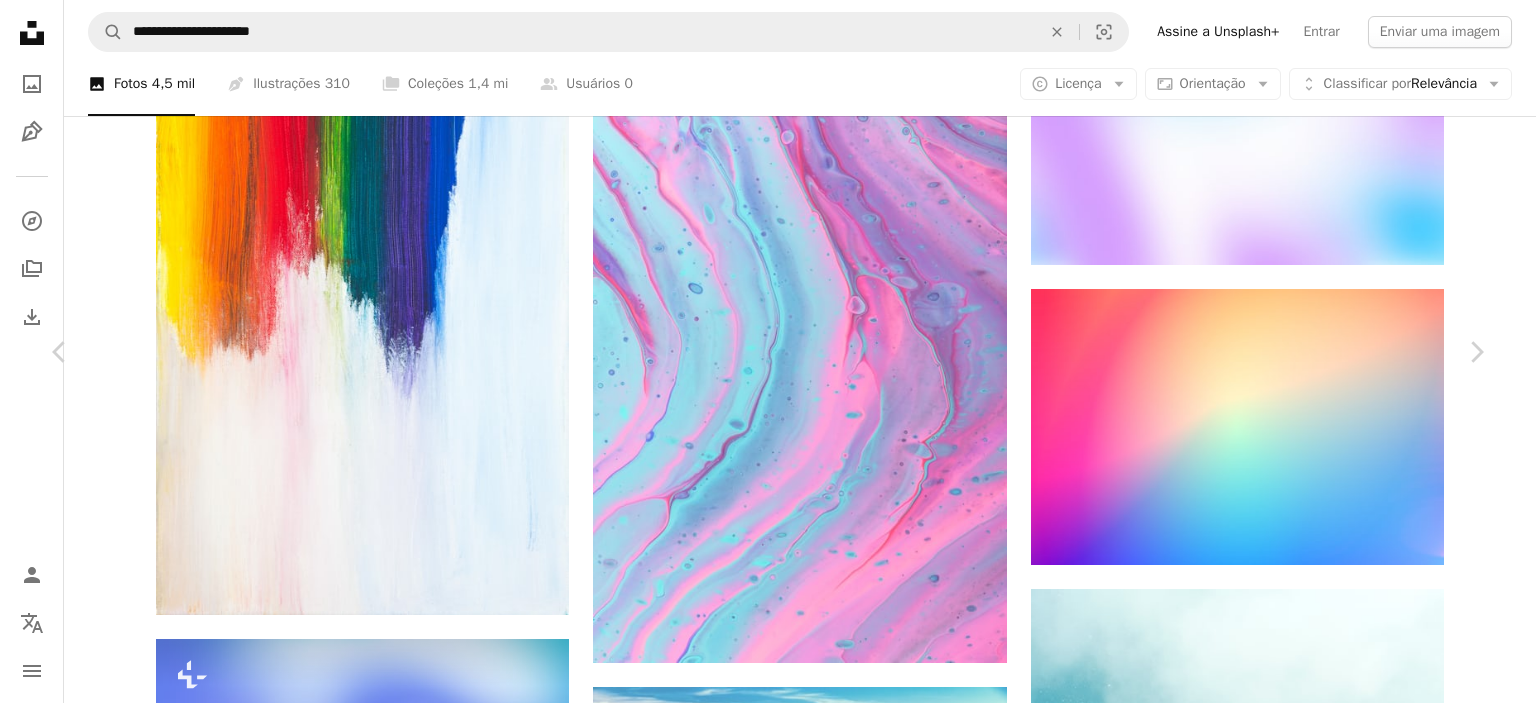 click on "Baixar gratuitamente" at bounding box center [1266, 2920] 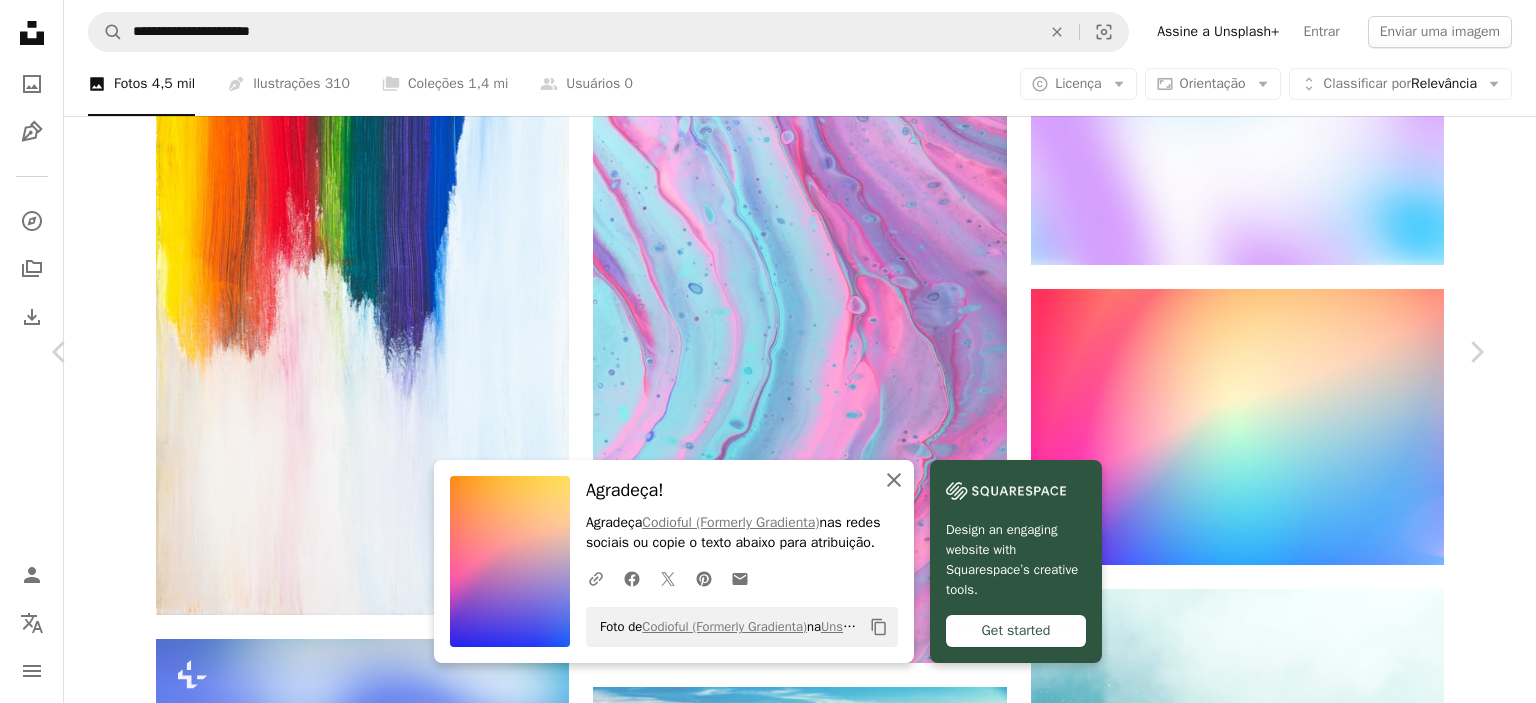 click on "An X shape" 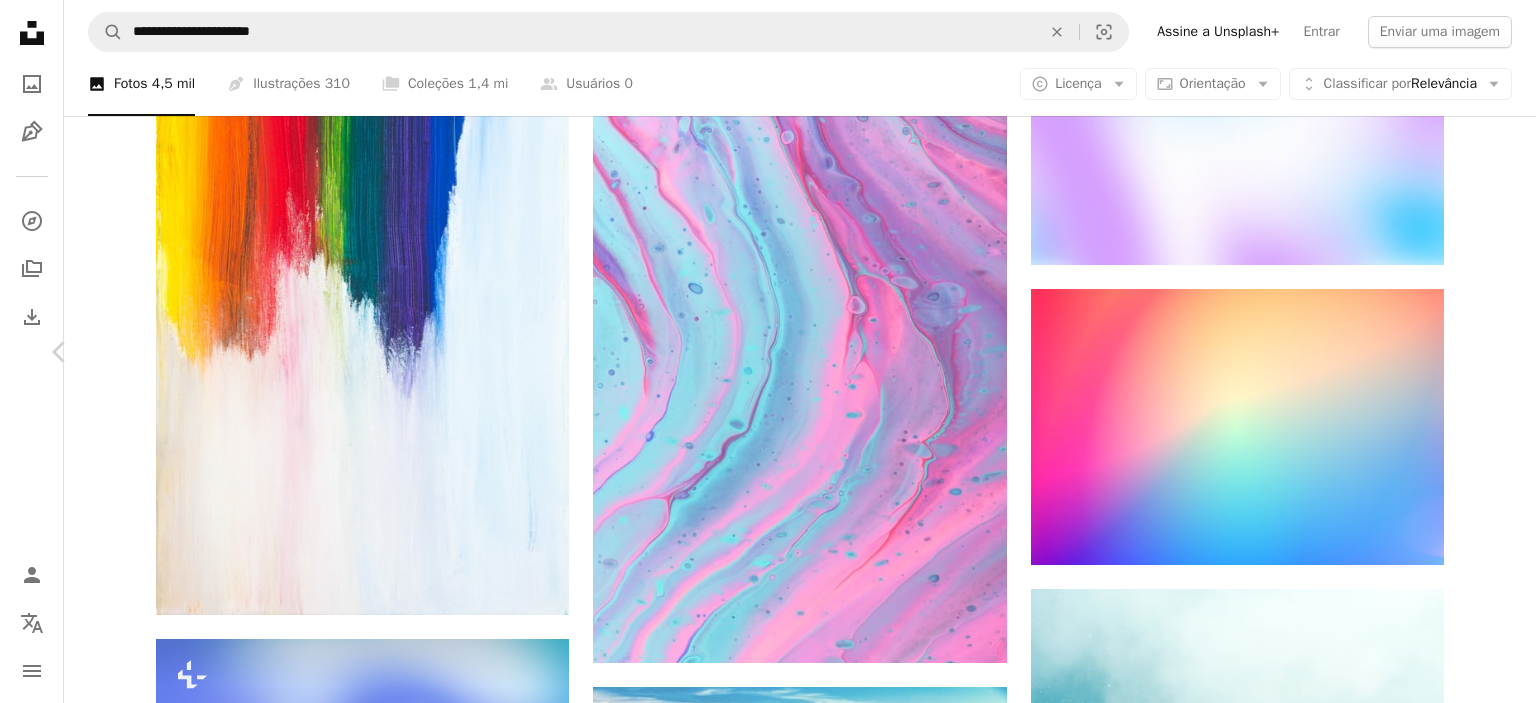 click on "Chevron right" 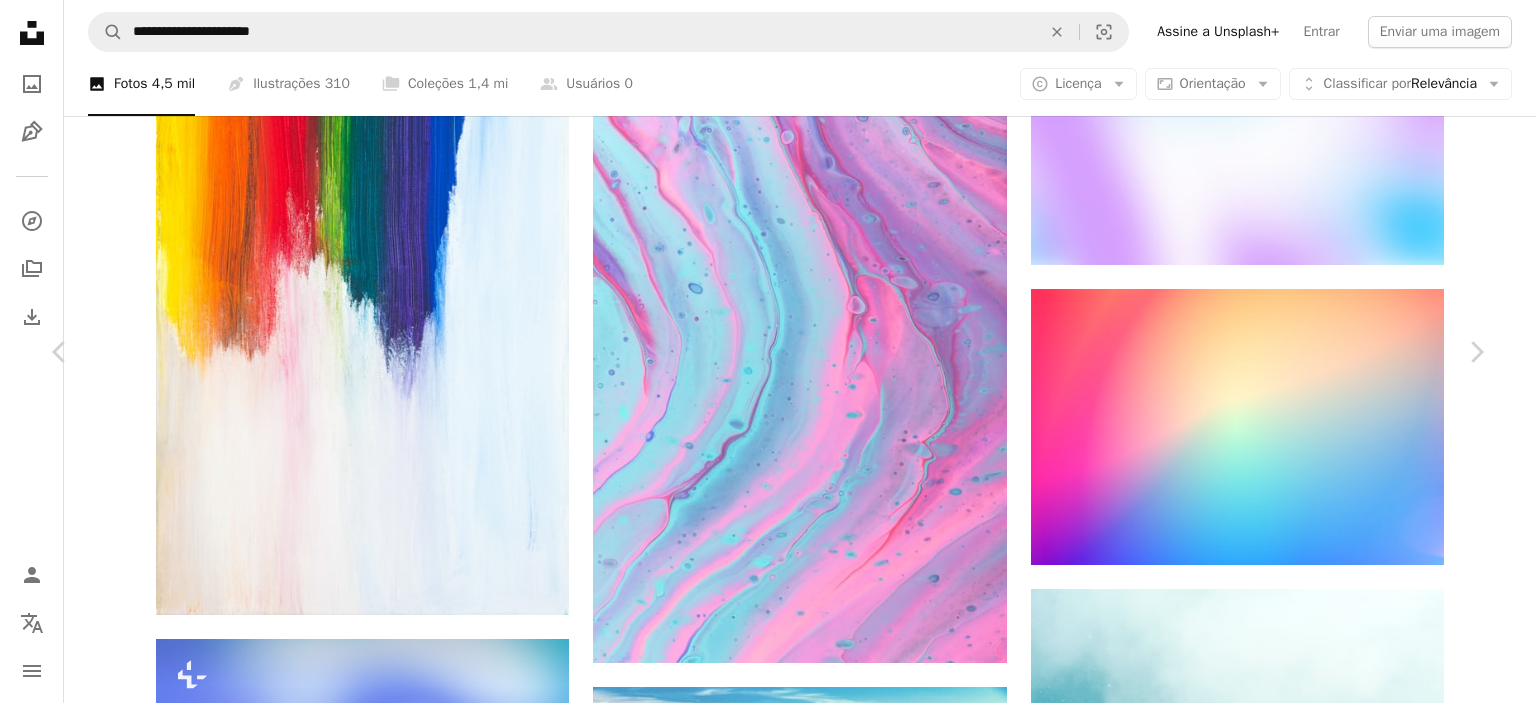 click on "A lock   Baixar" at bounding box center [1336, 2920] 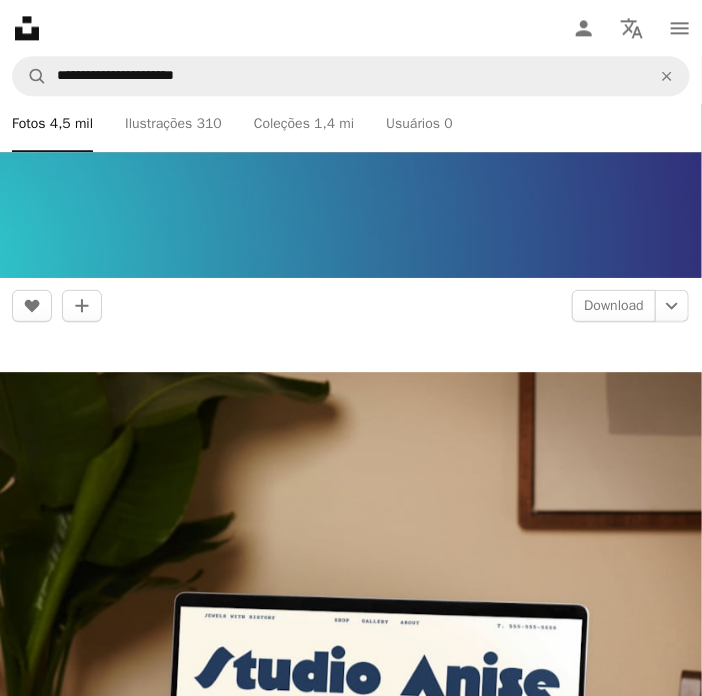 scroll, scrollTop: 289, scrollLeft: 0, axis: vertical 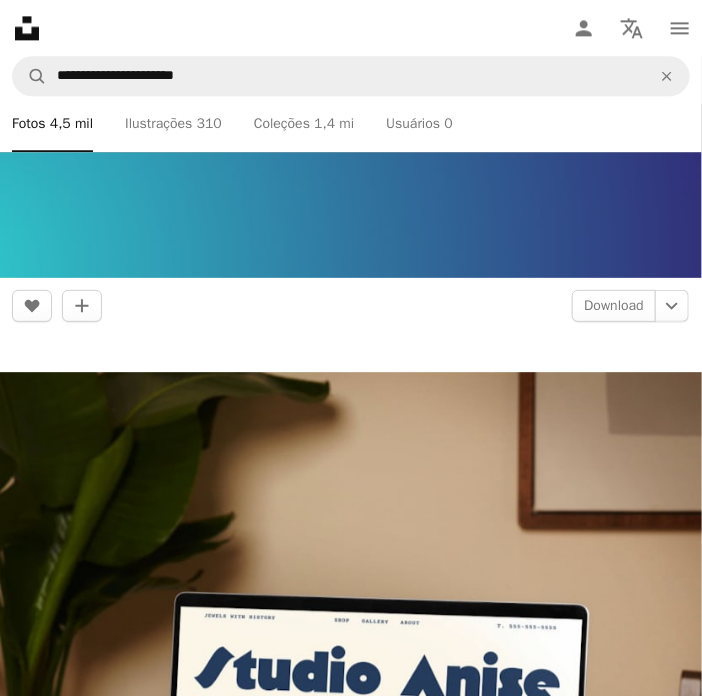 click on "A lock   Baixar" at bounding box center [634, 15352] 